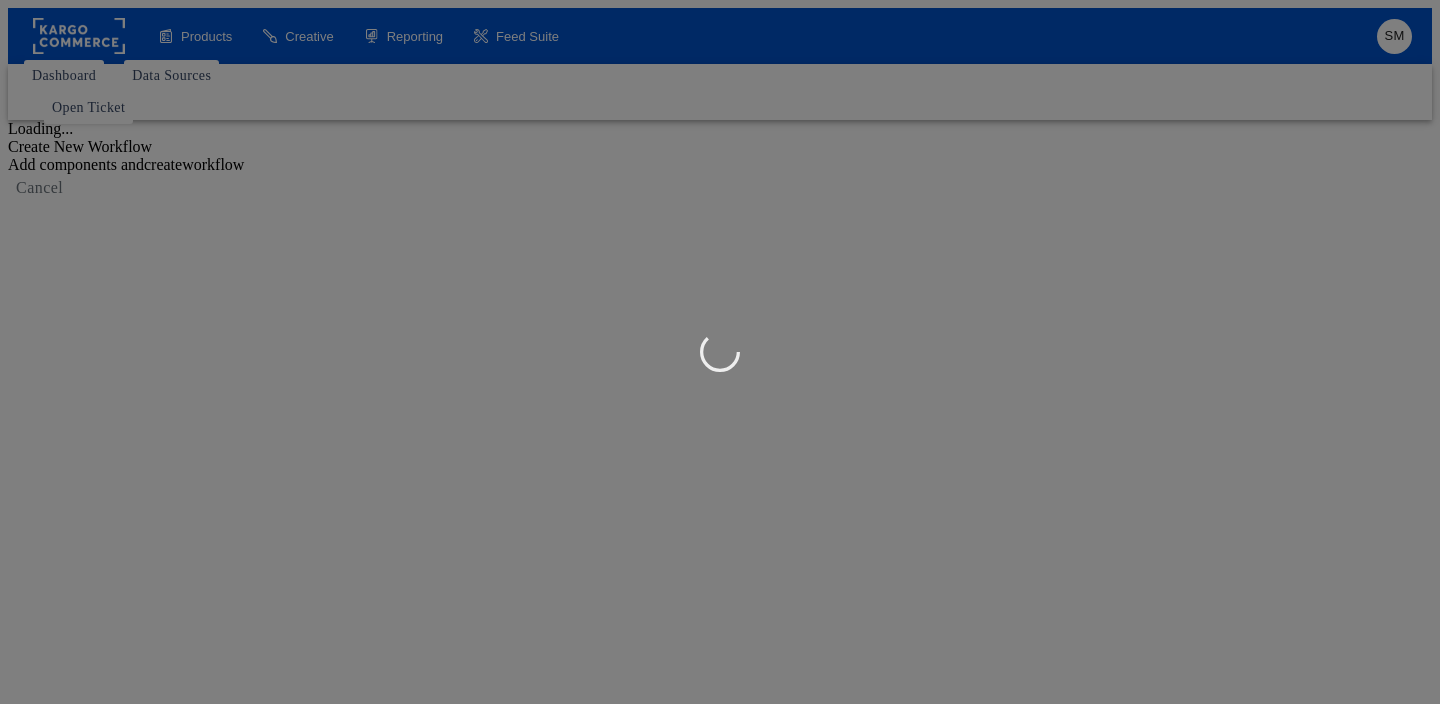 scroll, scrollTop: 0, scrollLeft: 0, axis: both 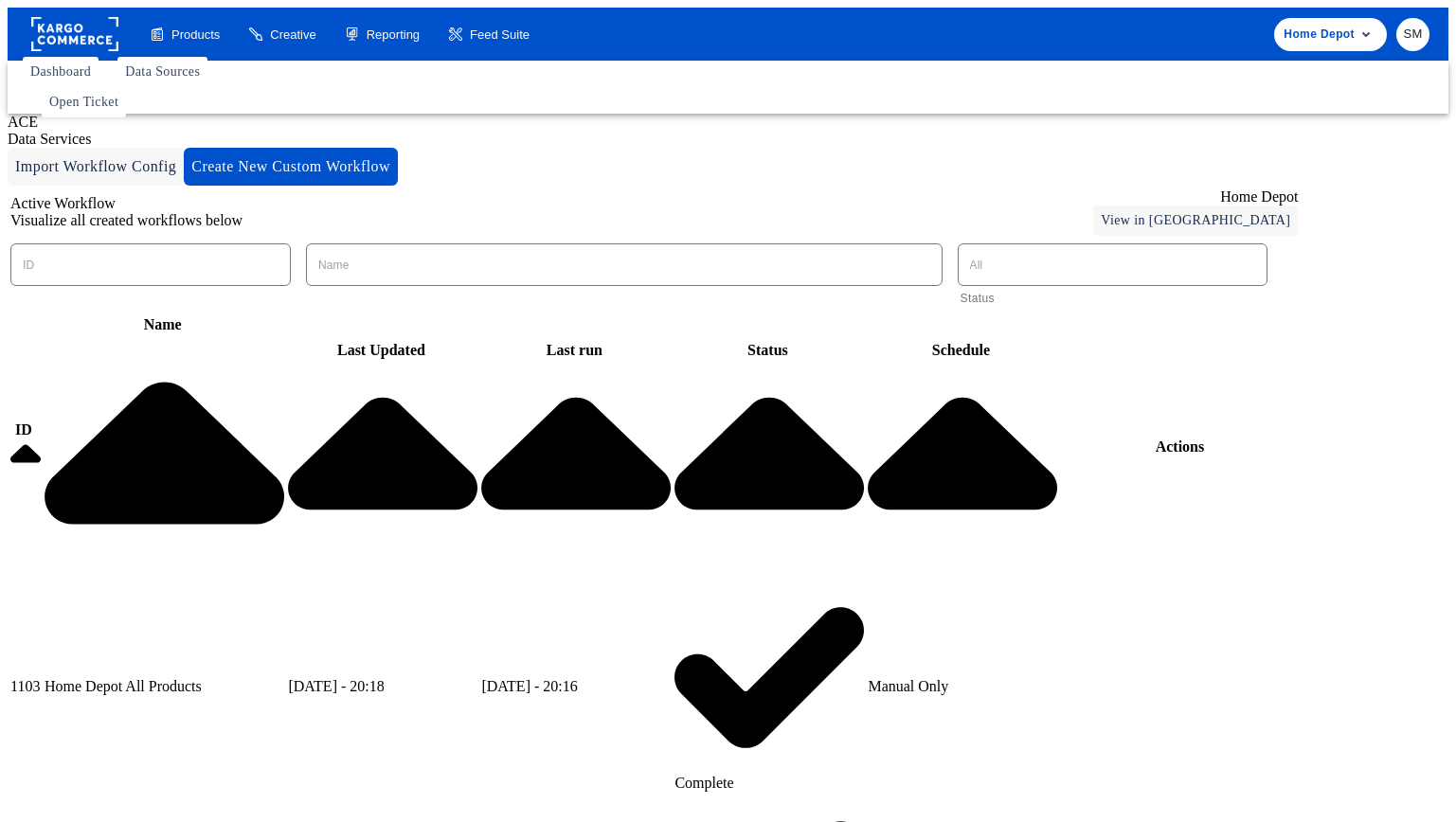 click 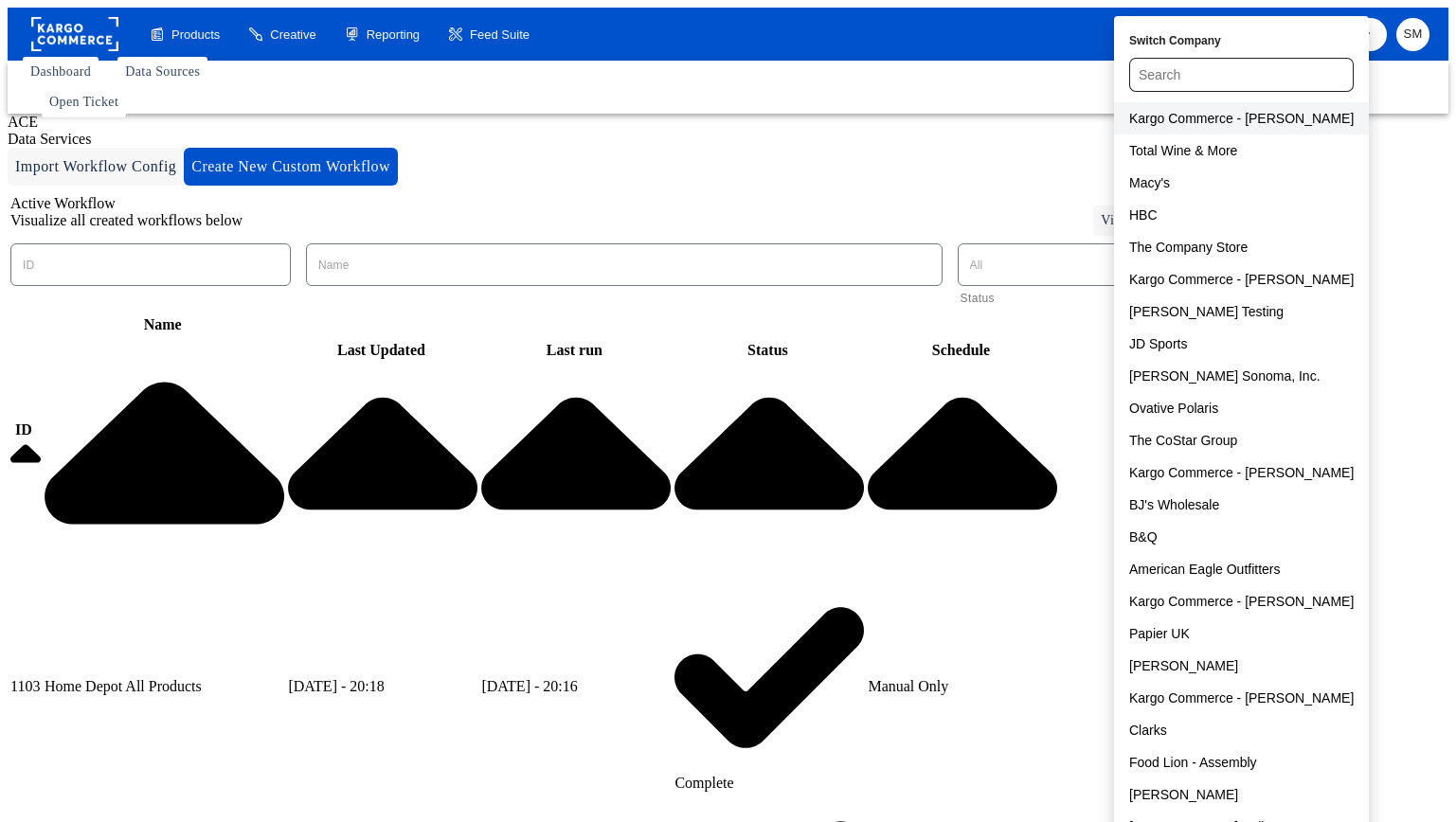 click on "Kargo Commerce - Stephen Morrissey" at bounding box center (1241, 118) 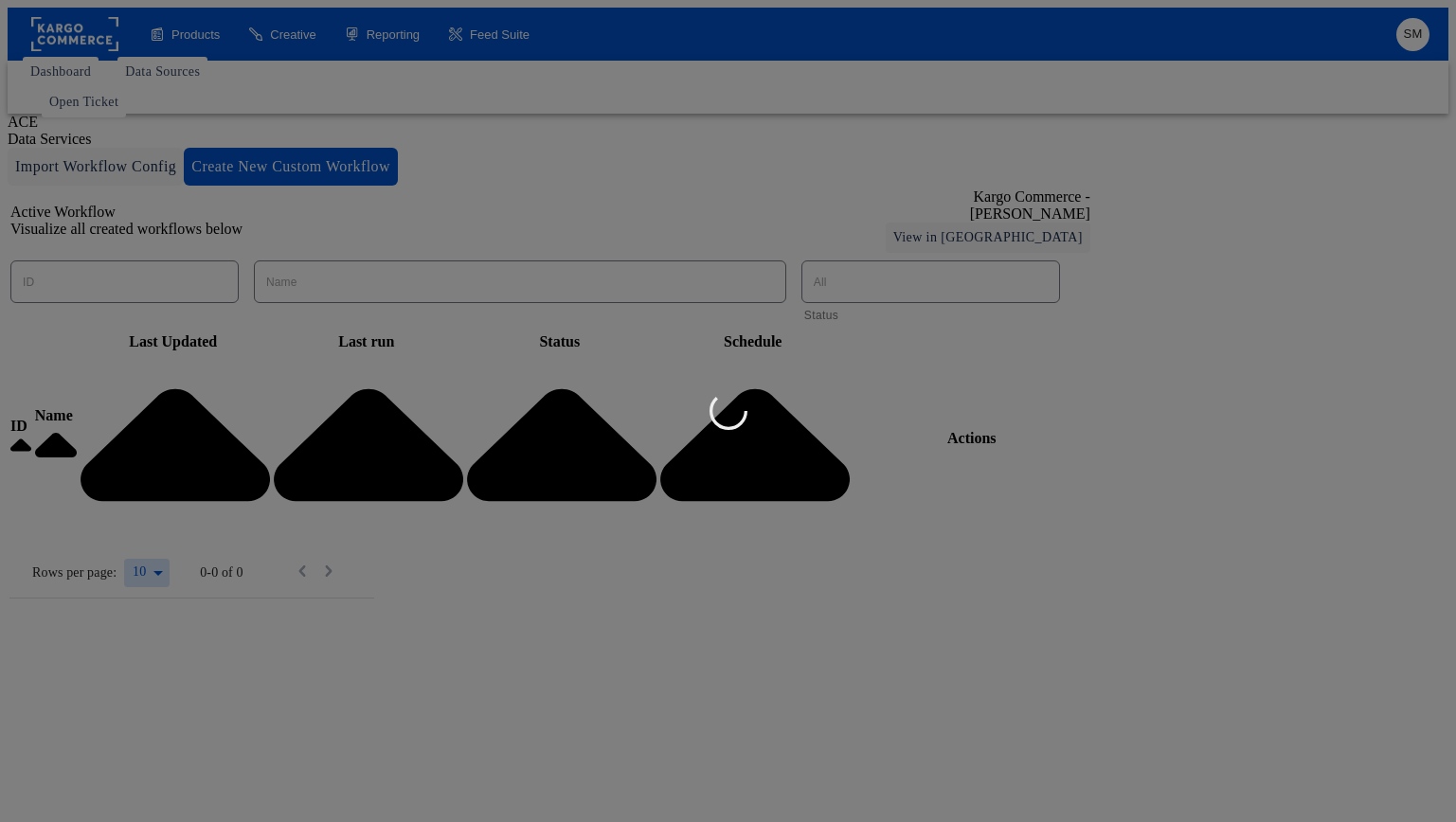 scroll, scrollTop: 0, scrollLeft: 0, axis: both 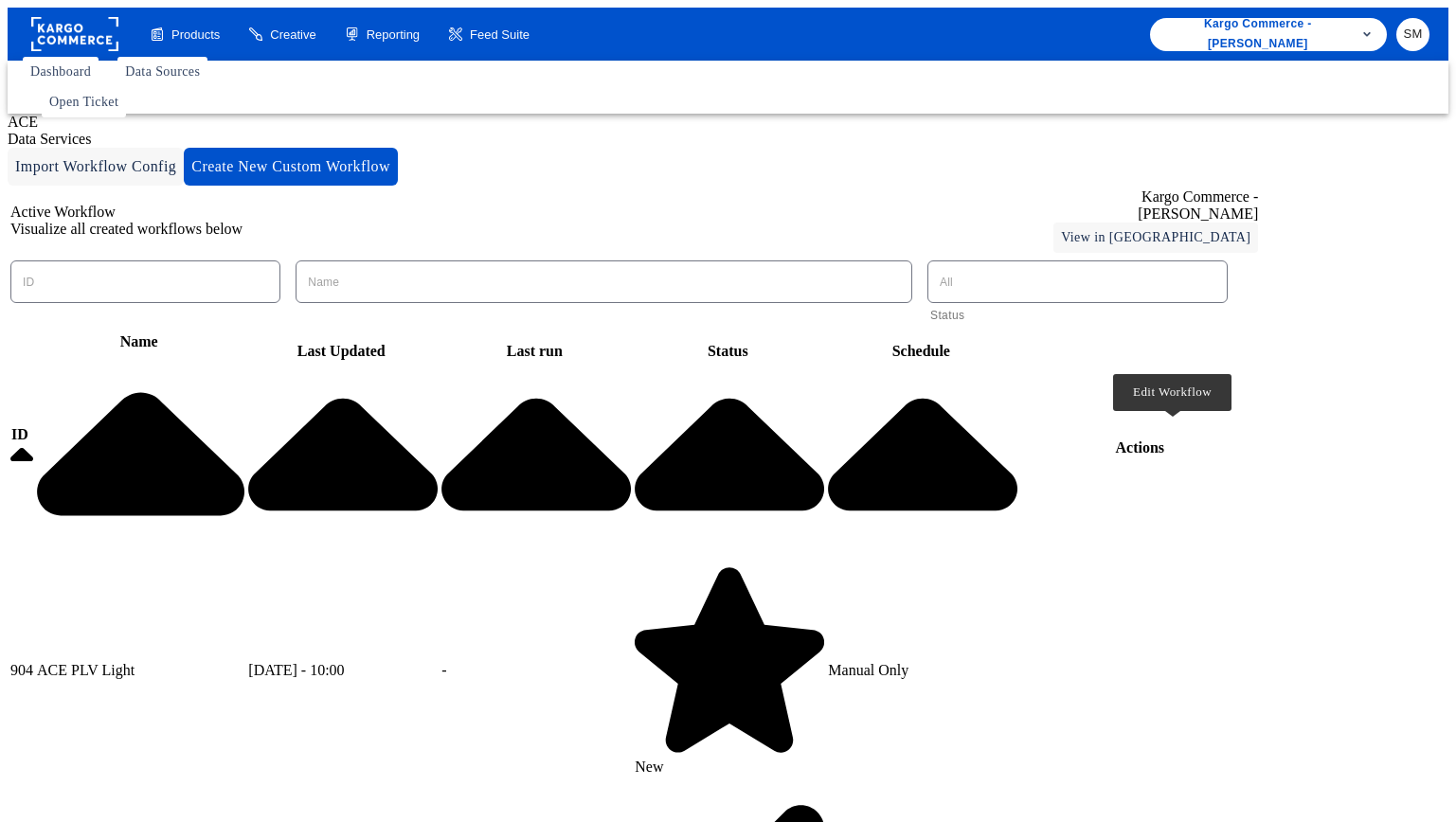 drag, startPoint x: 1181, startPoint y: 428, endPoint x: 1108, endPoint y: 443, distance: 74.52516 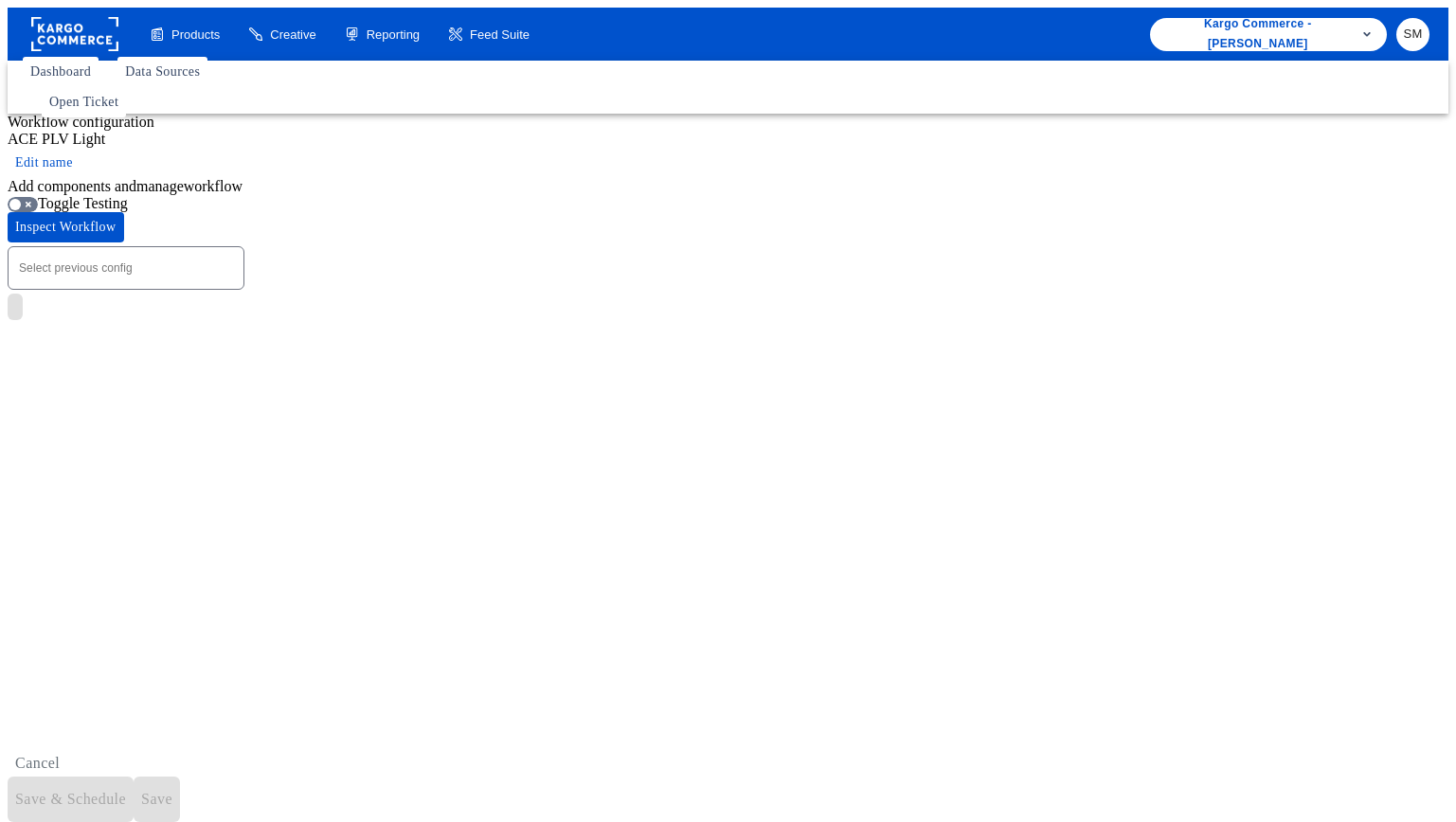 type on "v5 - [PERSON_NAME]" 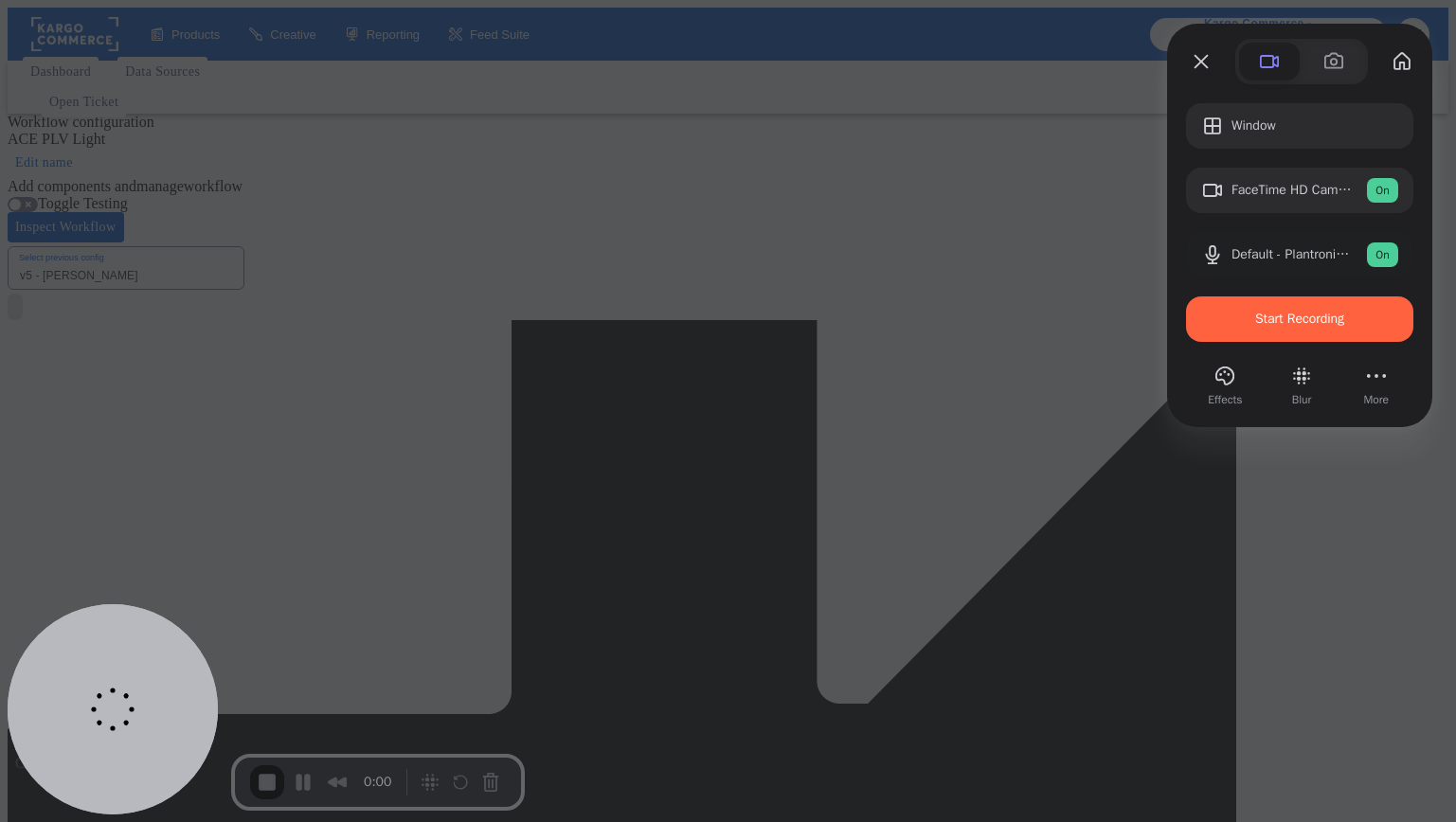 drag, startPoint x: 1187, startPoint y: 62, endPoint x: 1174, endPoint y: 63, distance: 13.038405 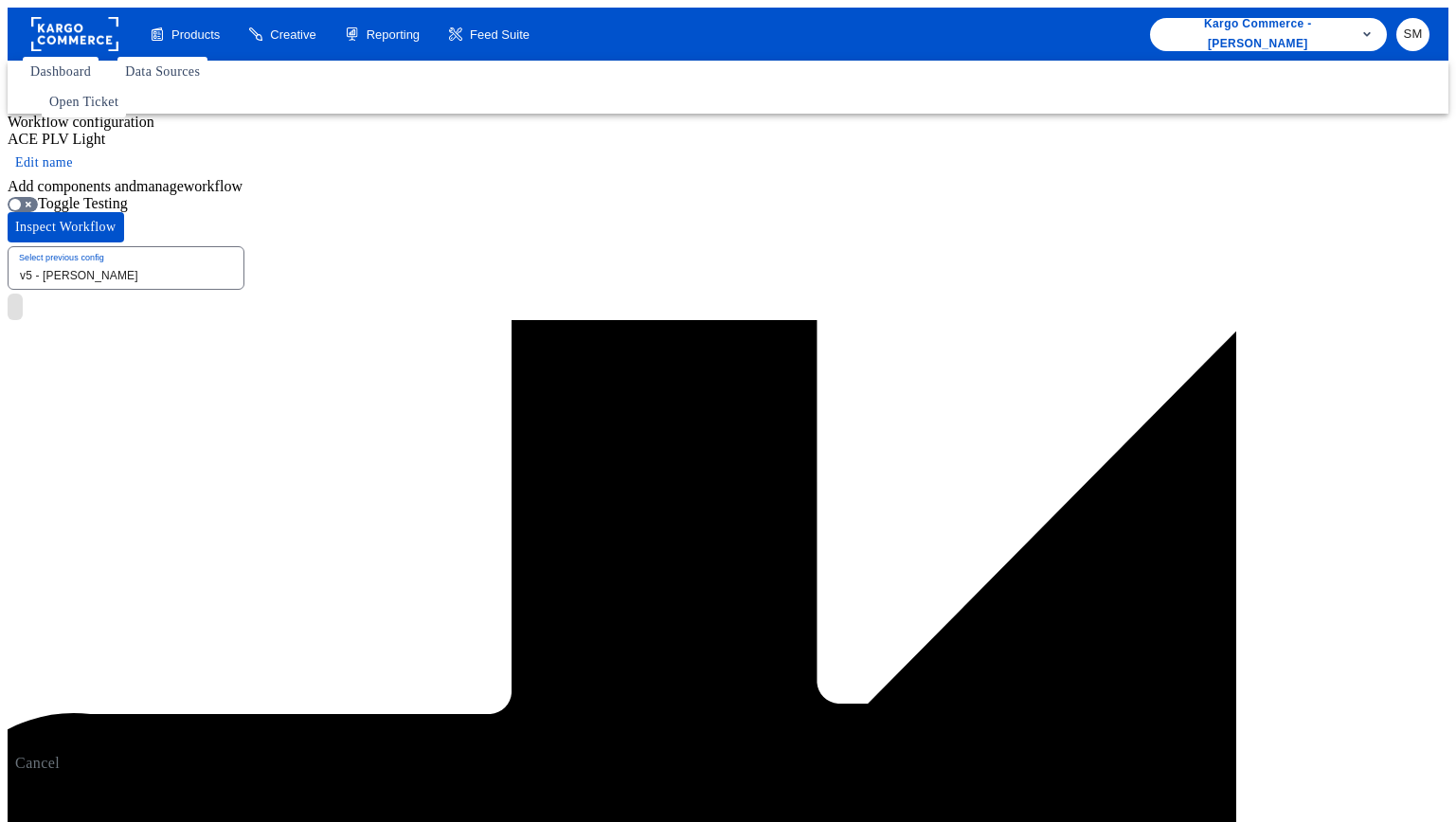drag, startPoint x: 662, startPoint y: 331, endPoint x: 617, endPoint y: 182, distance: 155.64704 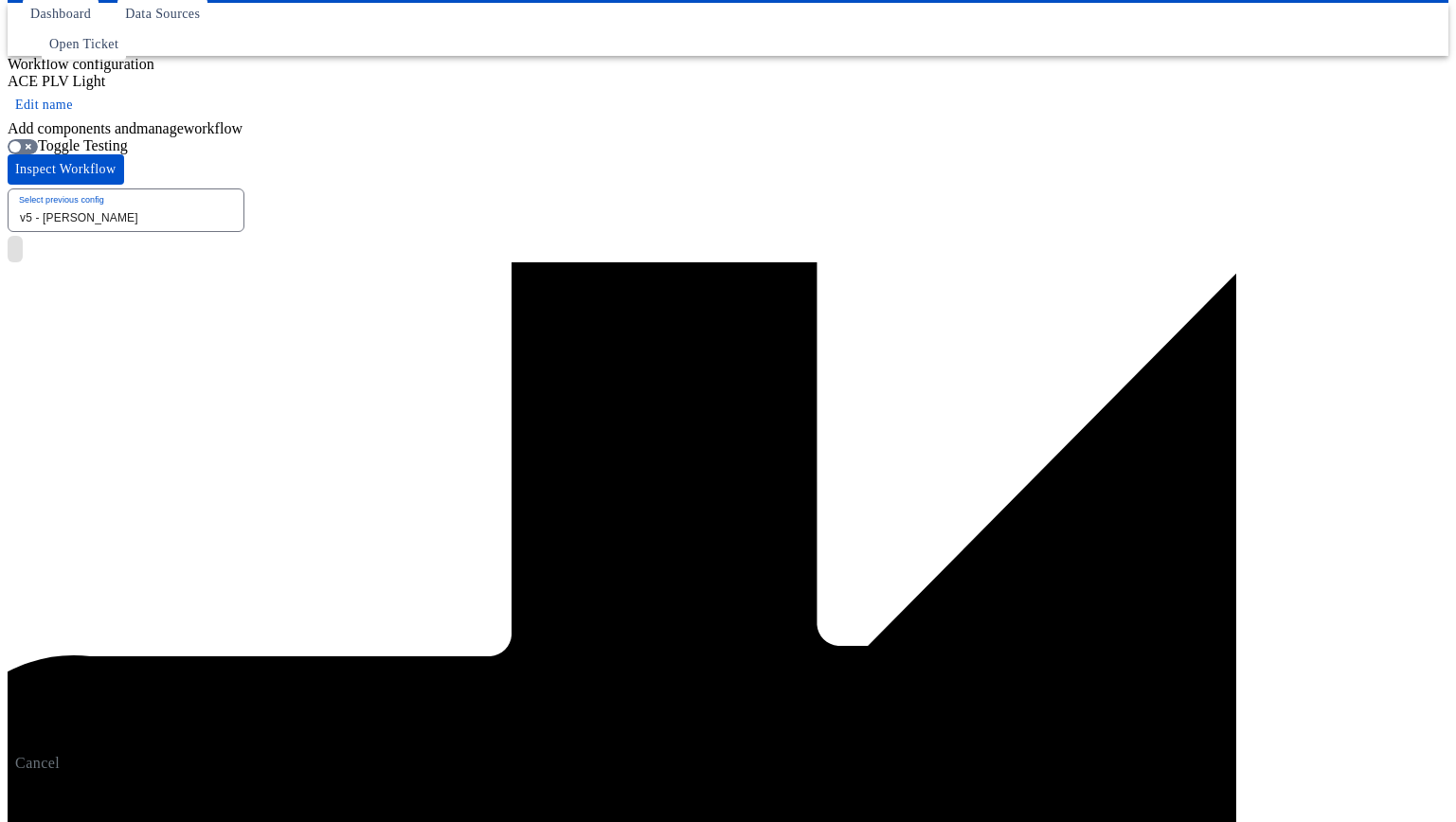click 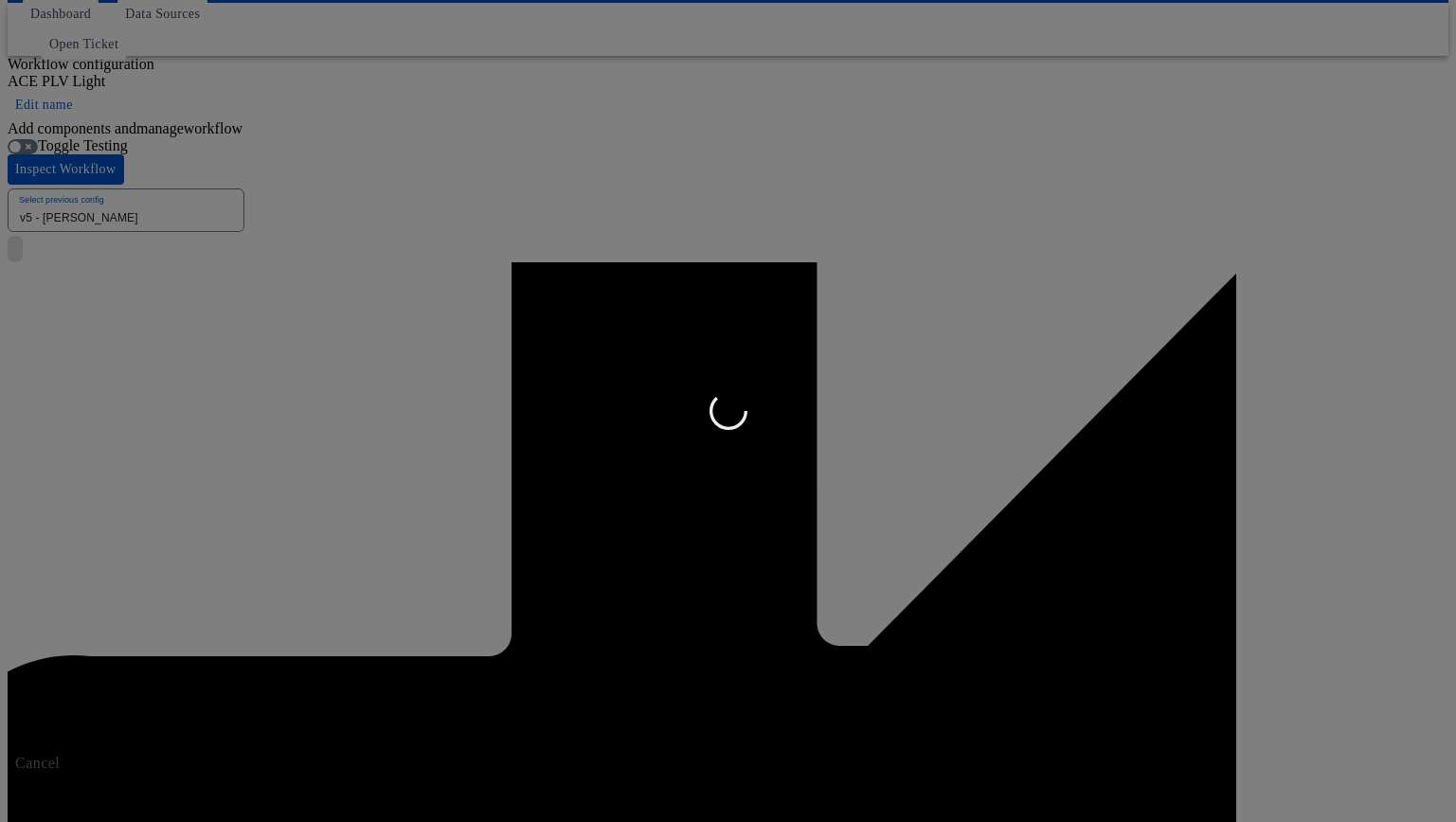 type on "Greater than" 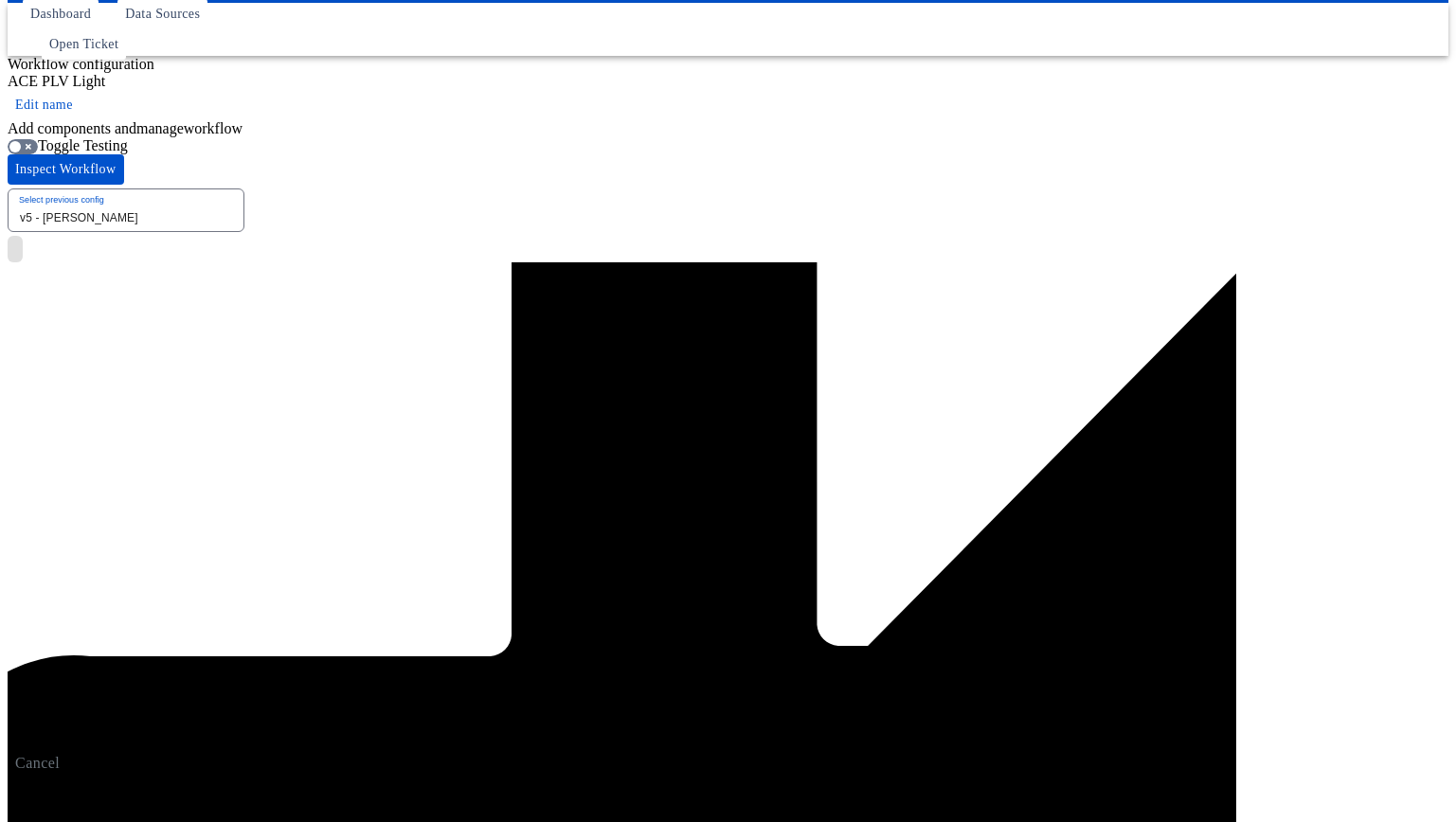 scroll, scrollTop: 1, scrollLeft: 0, axis: vertical 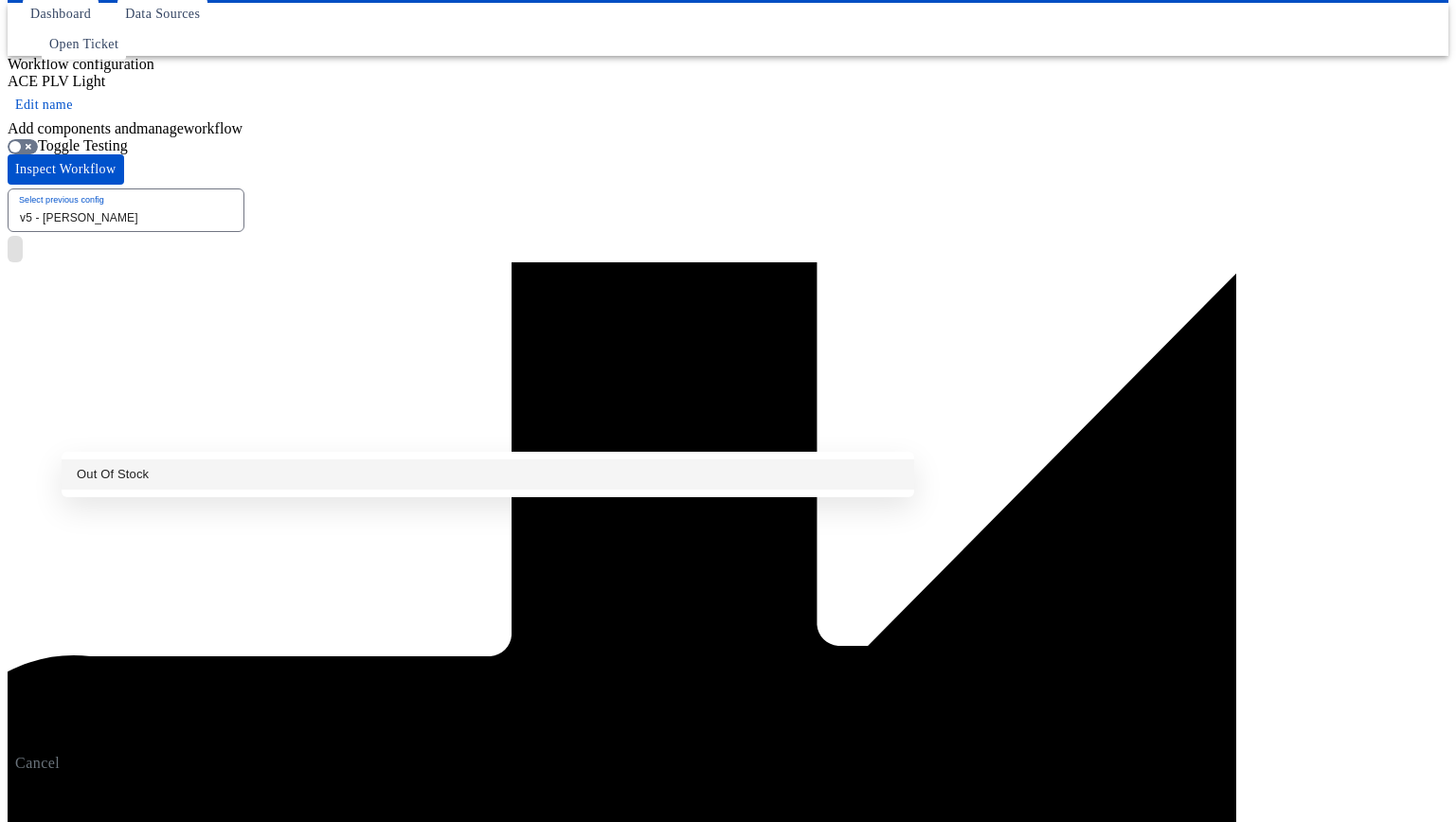 click on "Out Of Stock" at bounding box center (454, 1144) 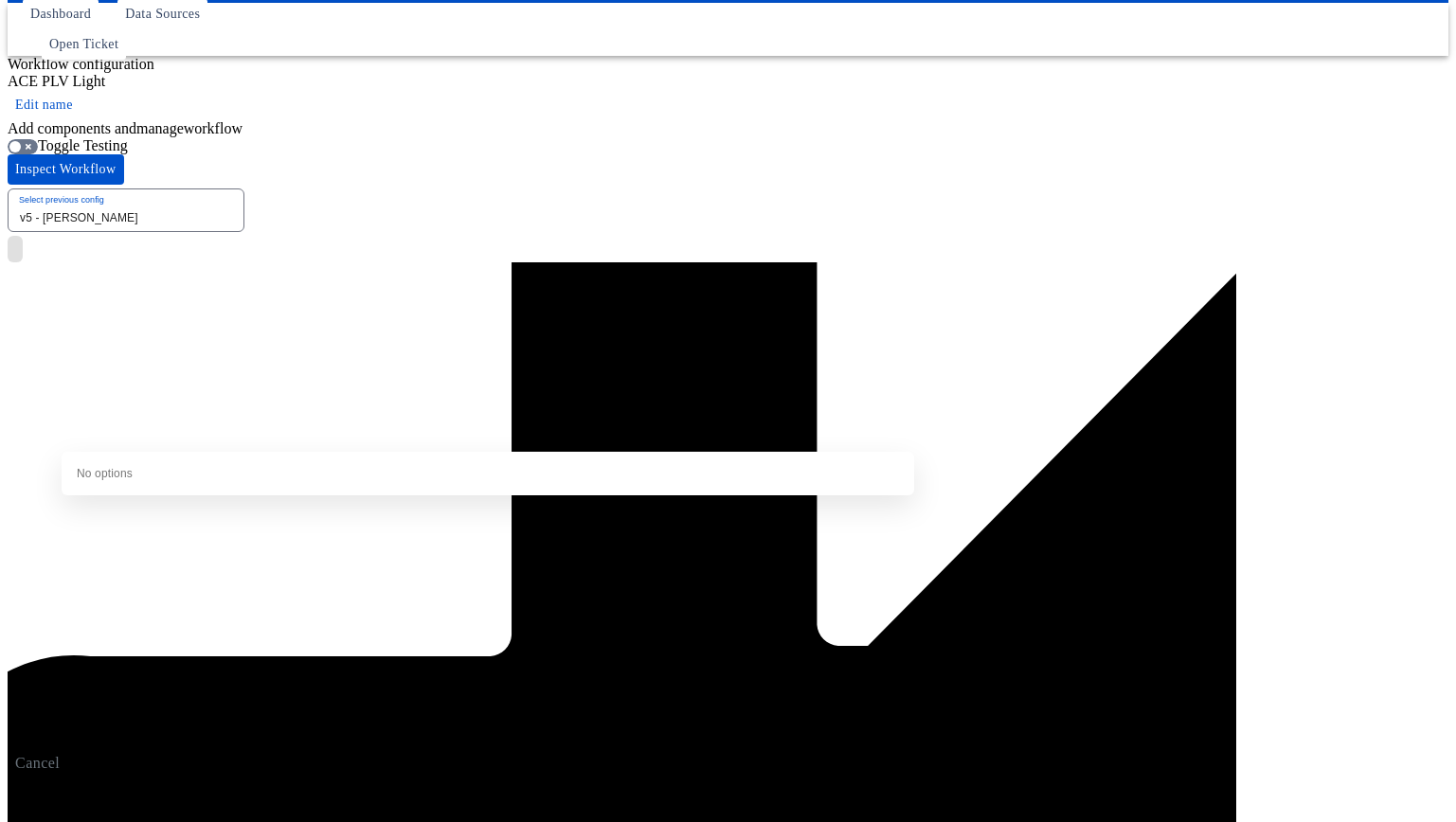 type on "Out Of Stock" 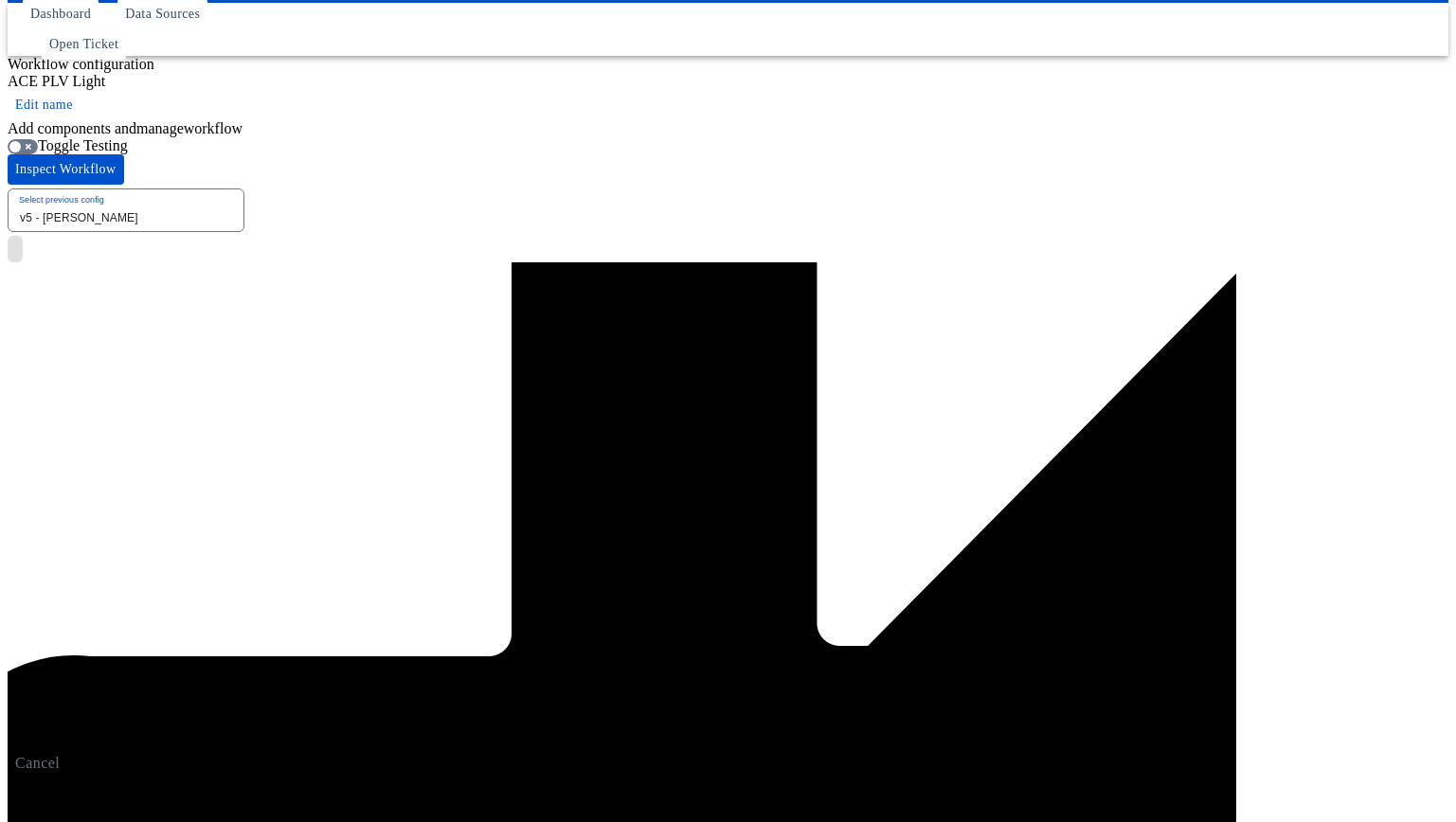 click on "Out of Stock Rule" at bounding box center (91, 1015) 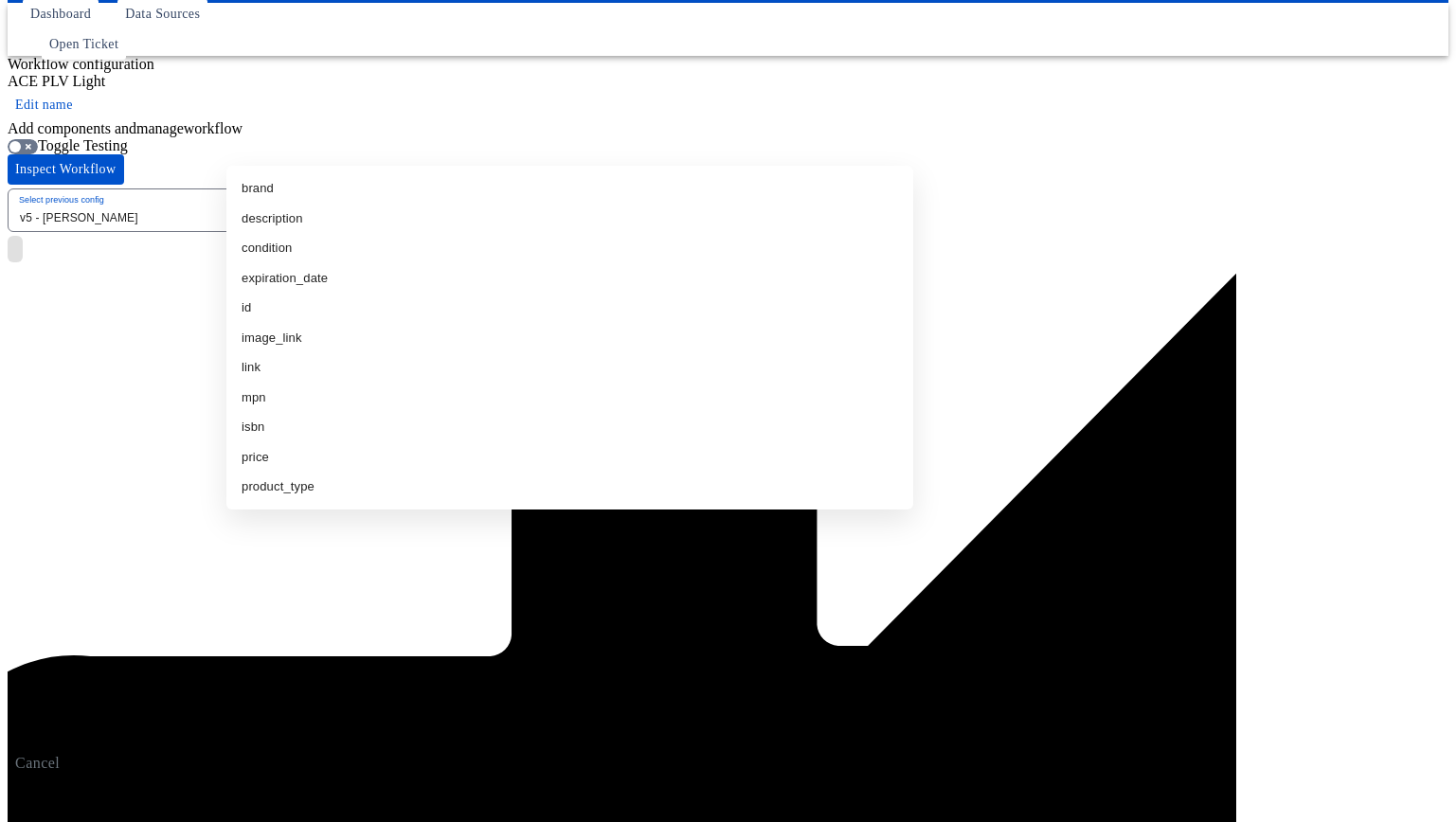 click on "availability" at bounding box center [524, 1364] 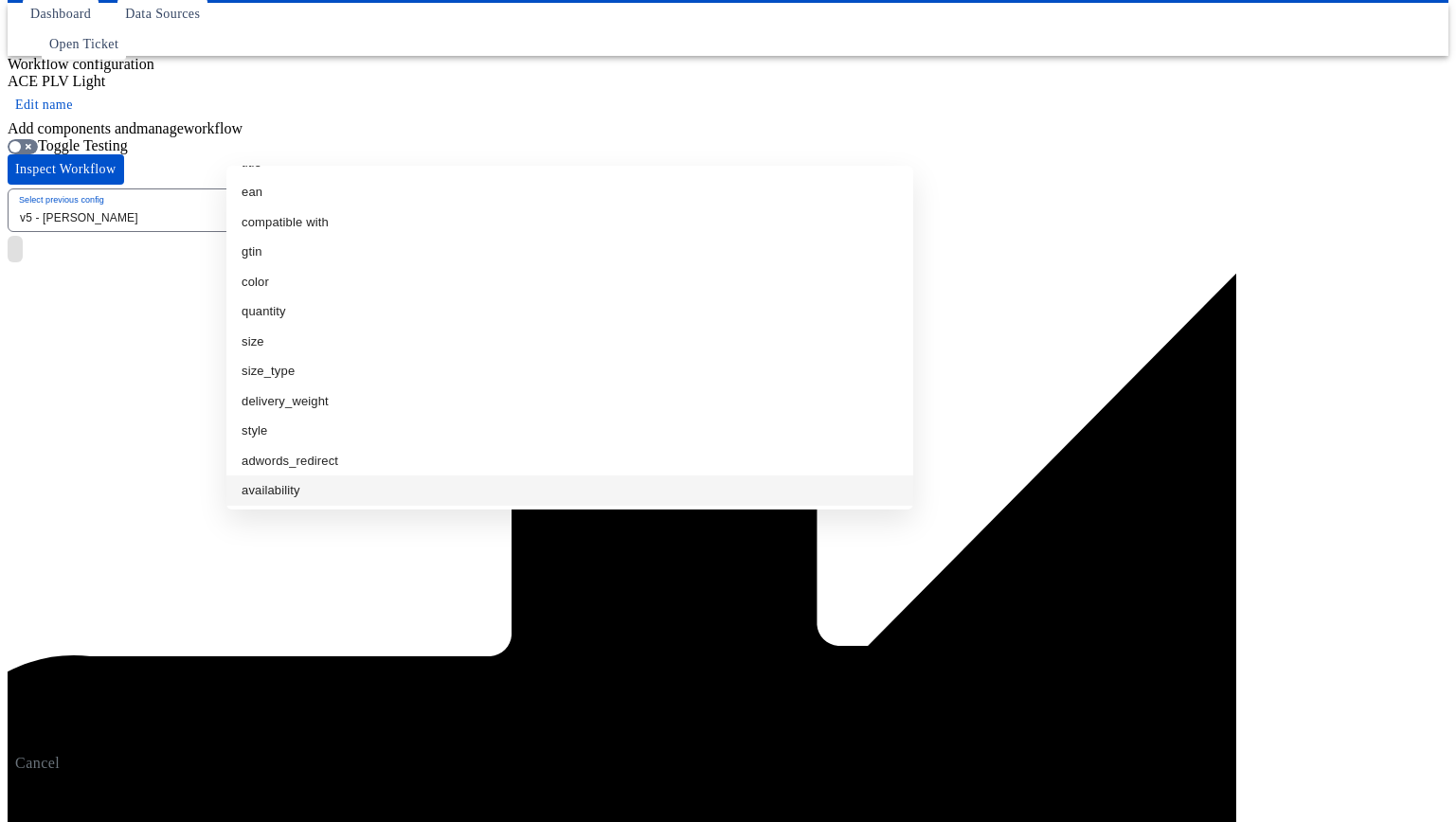 click on "availability" at bounding box center [524, 1364] 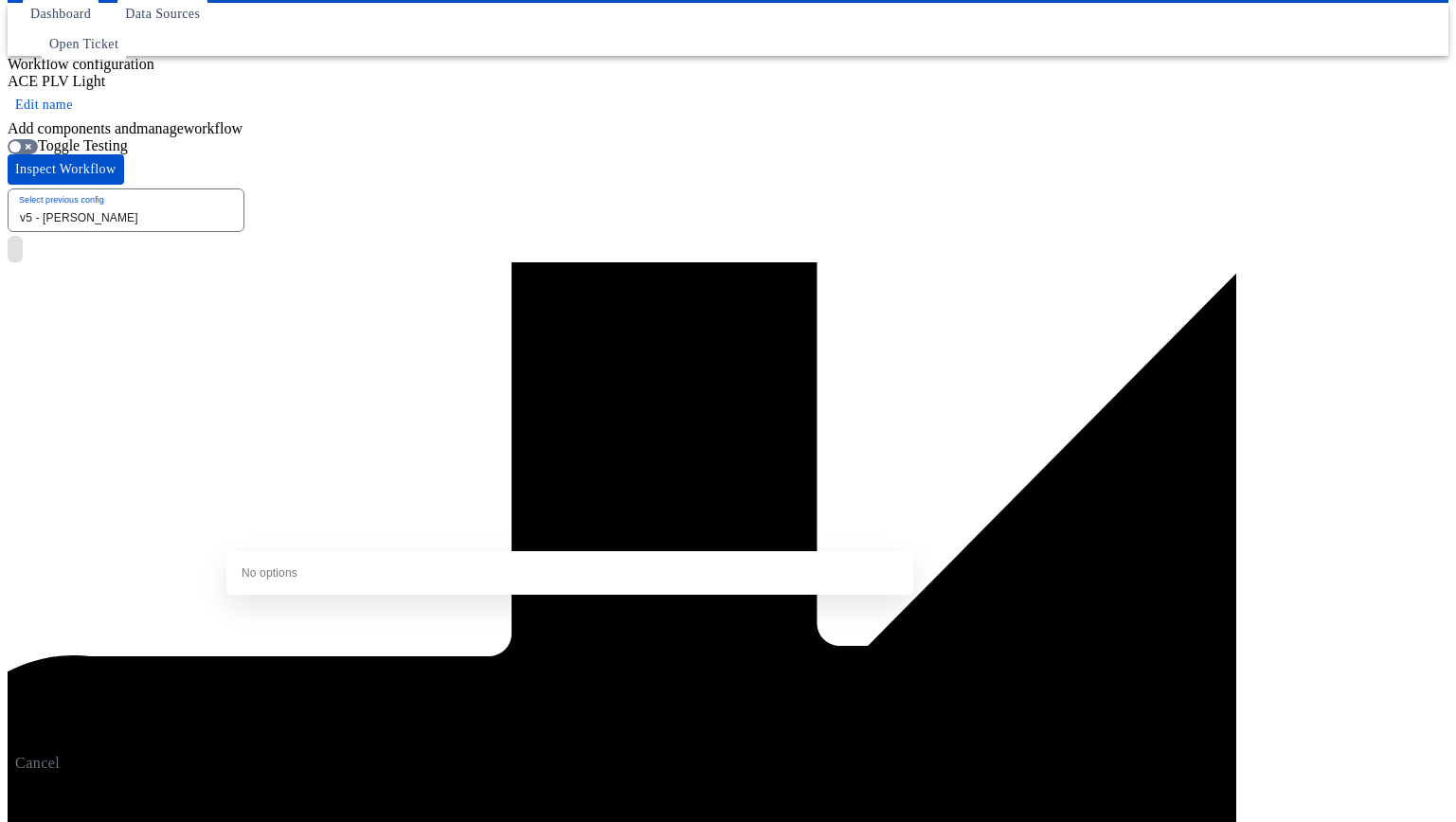 type on "availability" 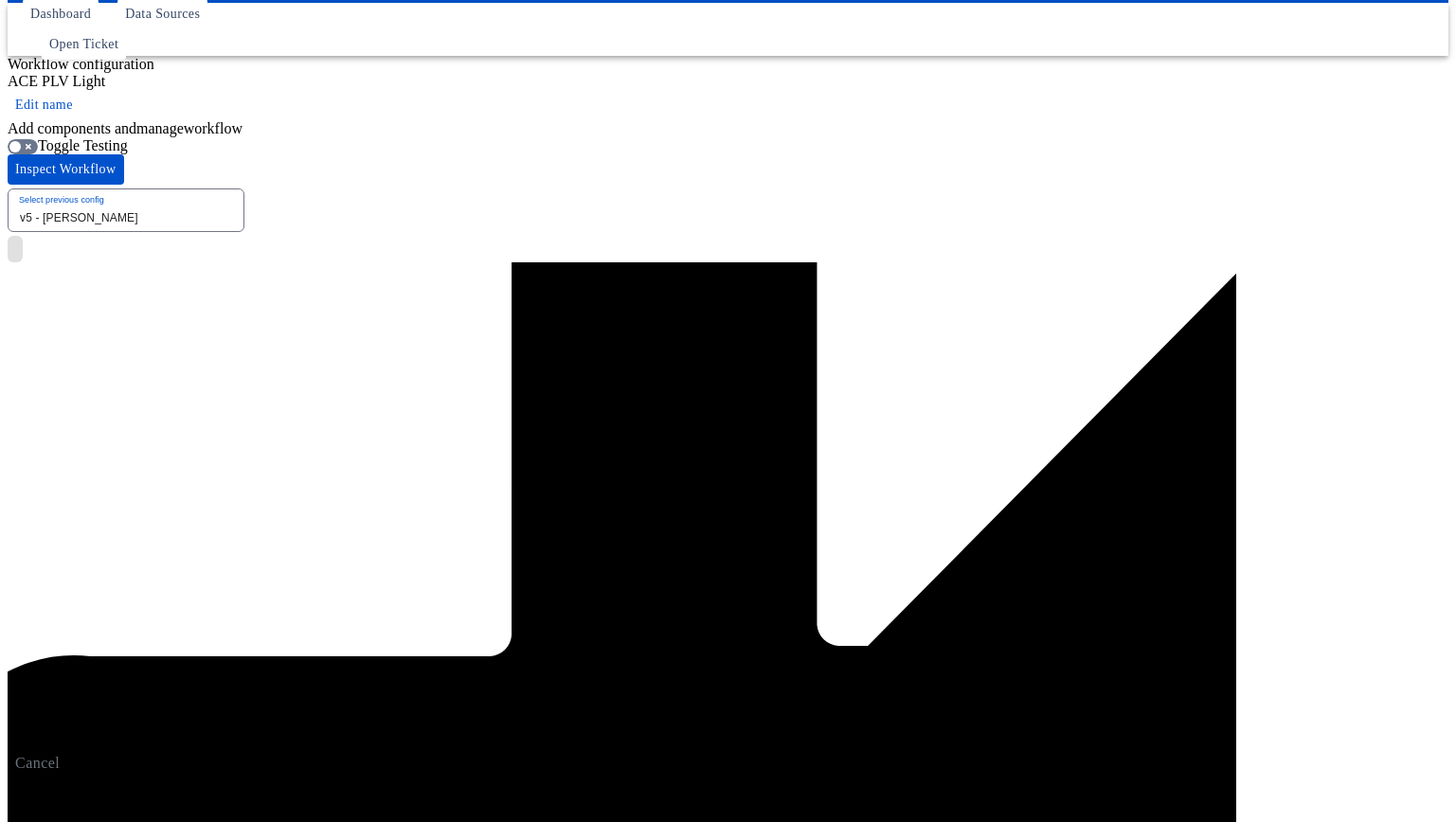 click on "Select which type of rule you would like to create Create and apply specific rule methods for your catalog Out Of Stock Define conditions Select Column Condition Type Column Custom Sheet sale_price Greater than price When the conditions are met, apply this action Target Column availability availability :   in stock Target Value Out Of Stock When the conditions are NOT met, apply this action Take No Action Set To Empty Custom Value" at bounding box center [728, 1310] 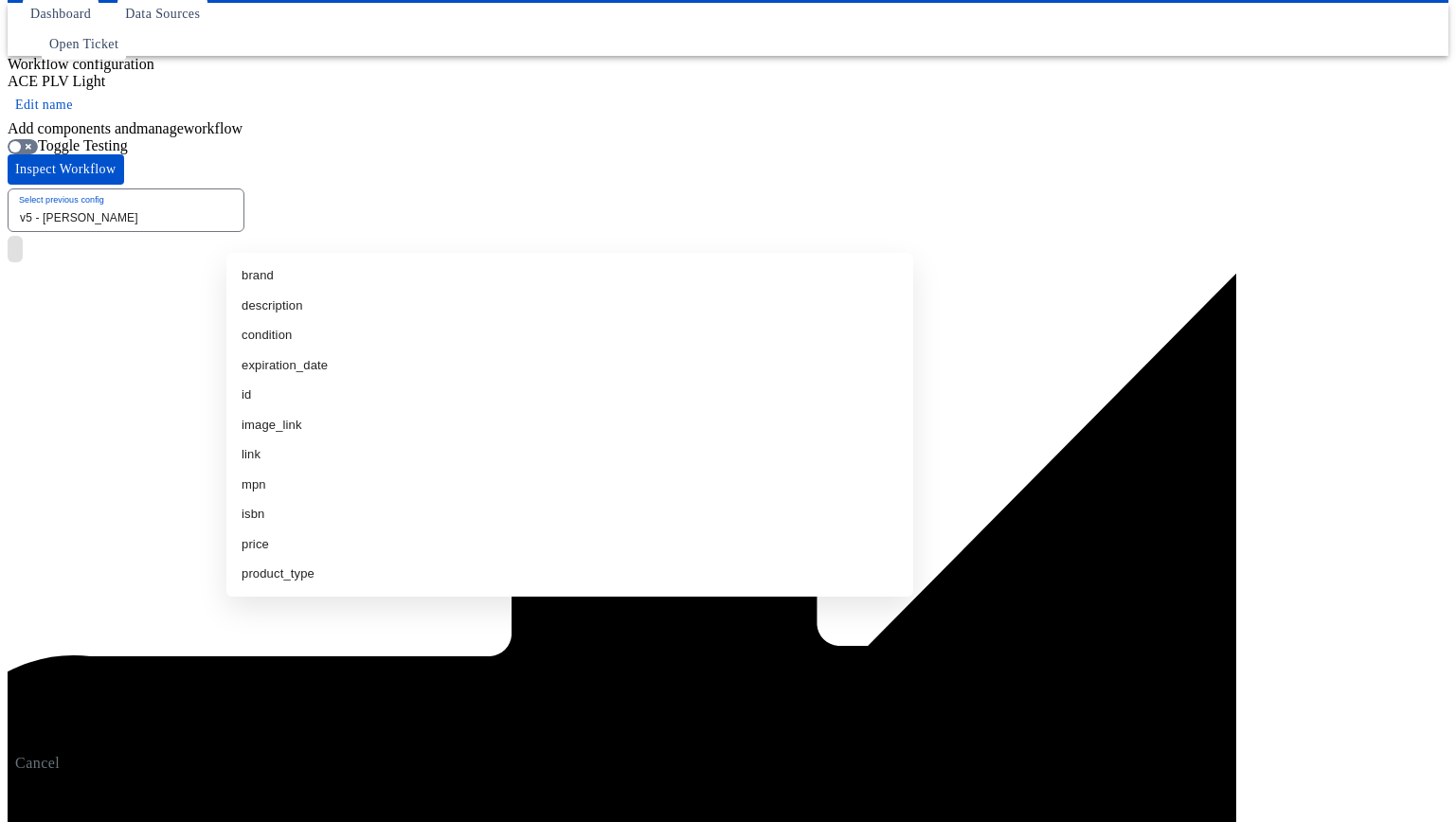 scroll, scrollTop: 354, scrollLeft: 0, axis: vertical 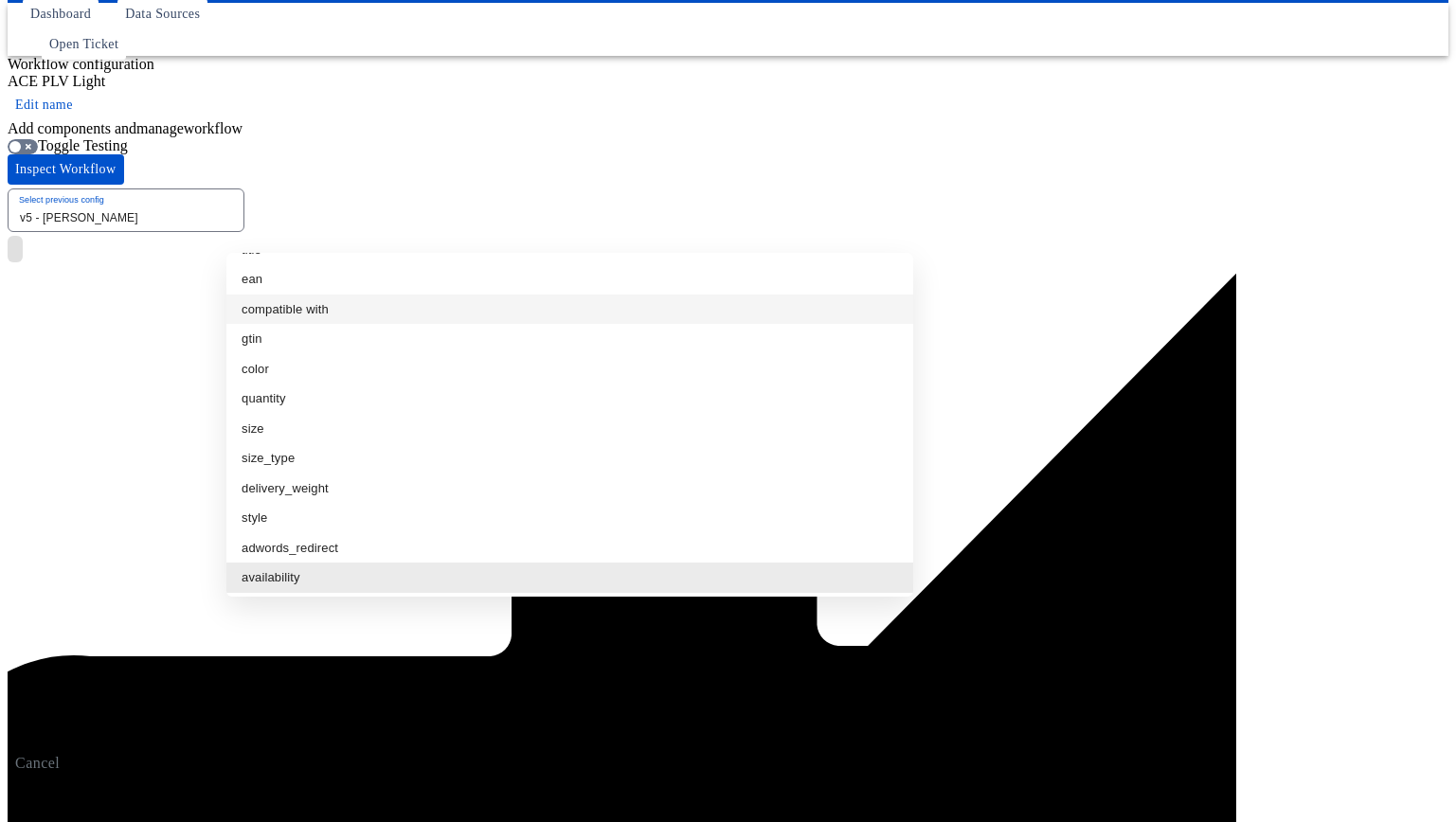 click on "Test Rule(s)" at bounding box center [54, 1585] 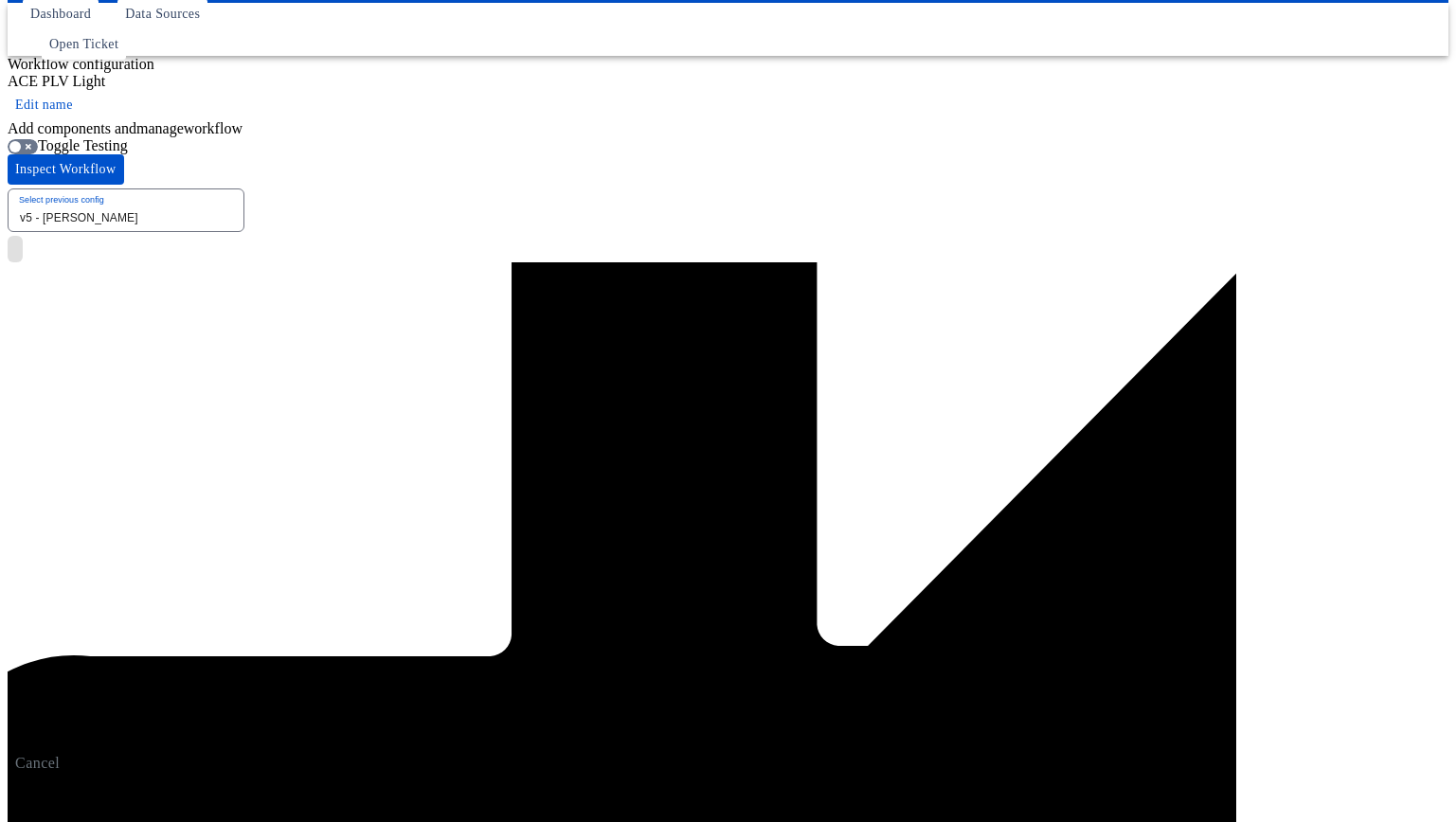 click on "Update Component" at bounding box center (137, 3427) 